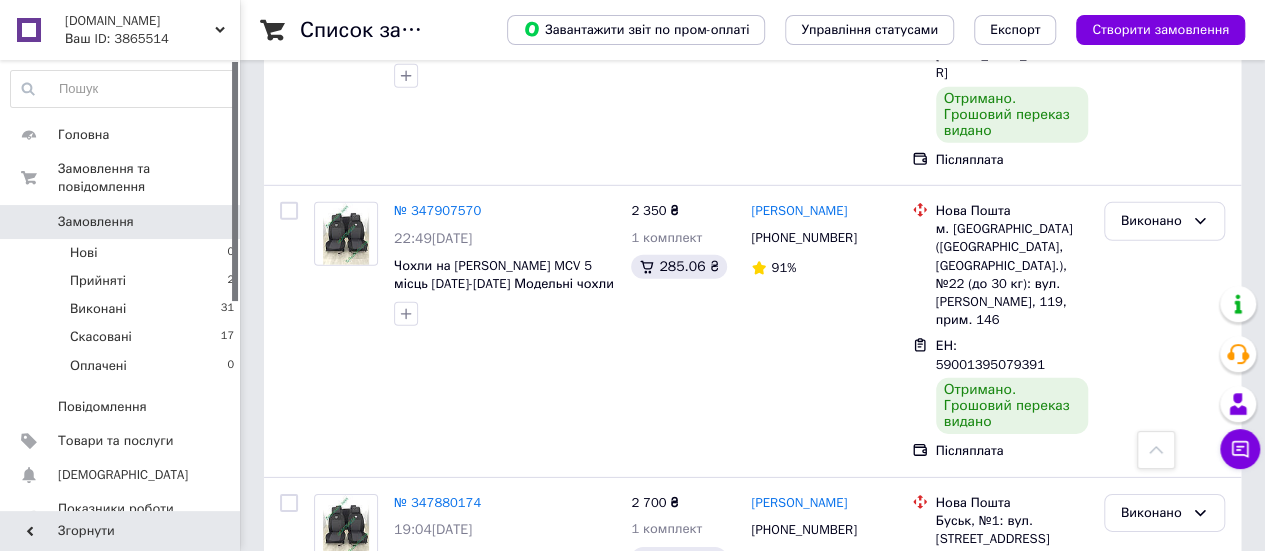 scroll, scrollTop: 3000, scrollLeft: 0, axis: vertical 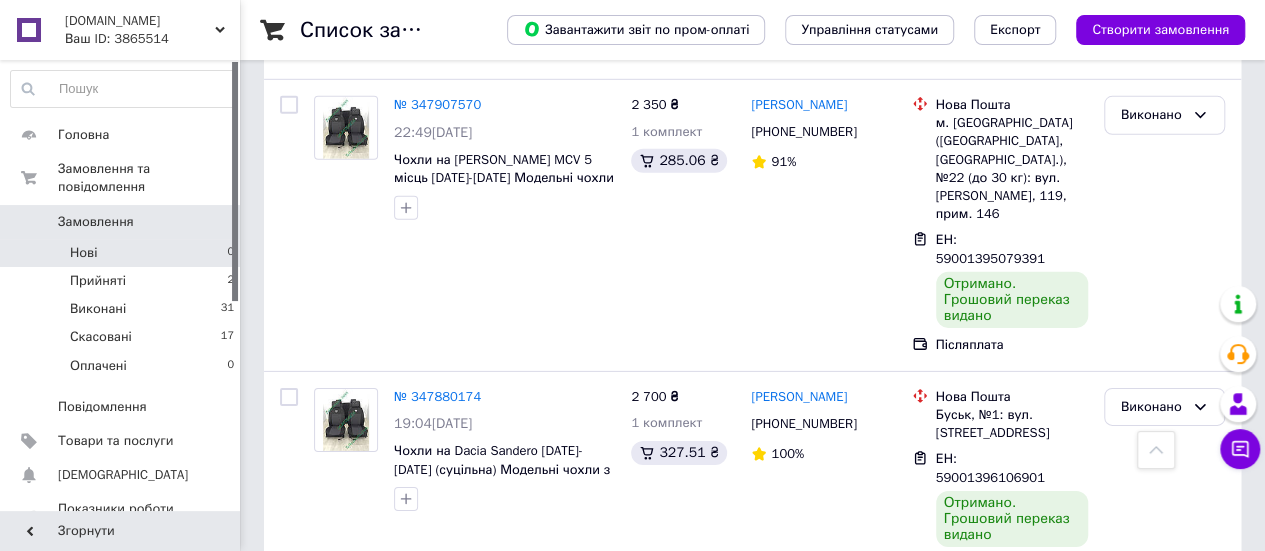 click on "Нові 0" at bounding box center (123, 253) 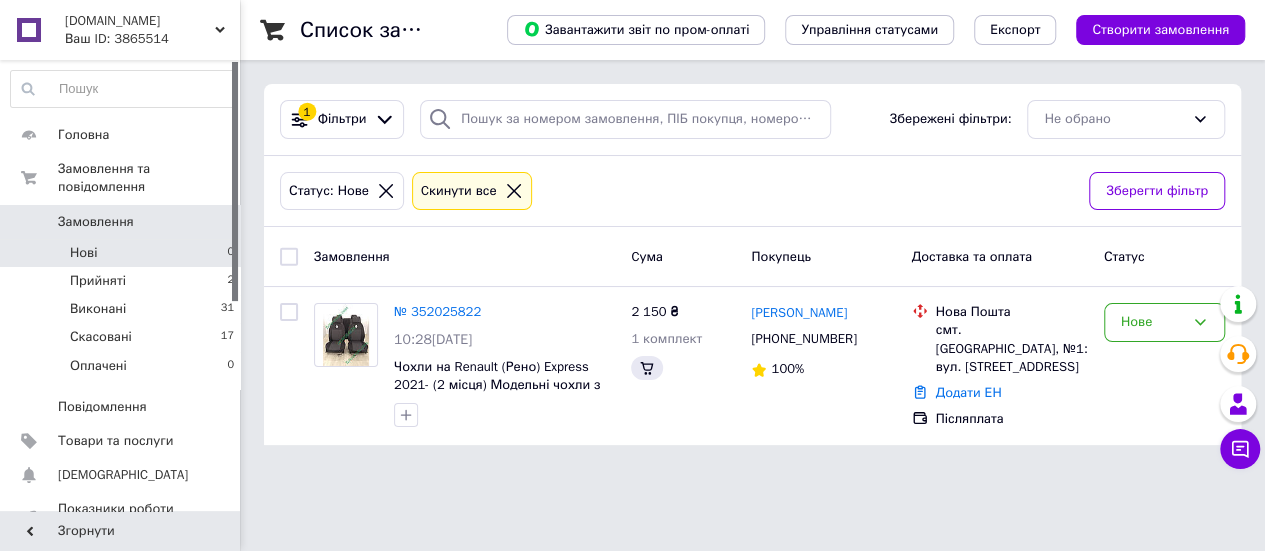 scroll, scrollTop: 0, scrollLeft: 0, axis: both 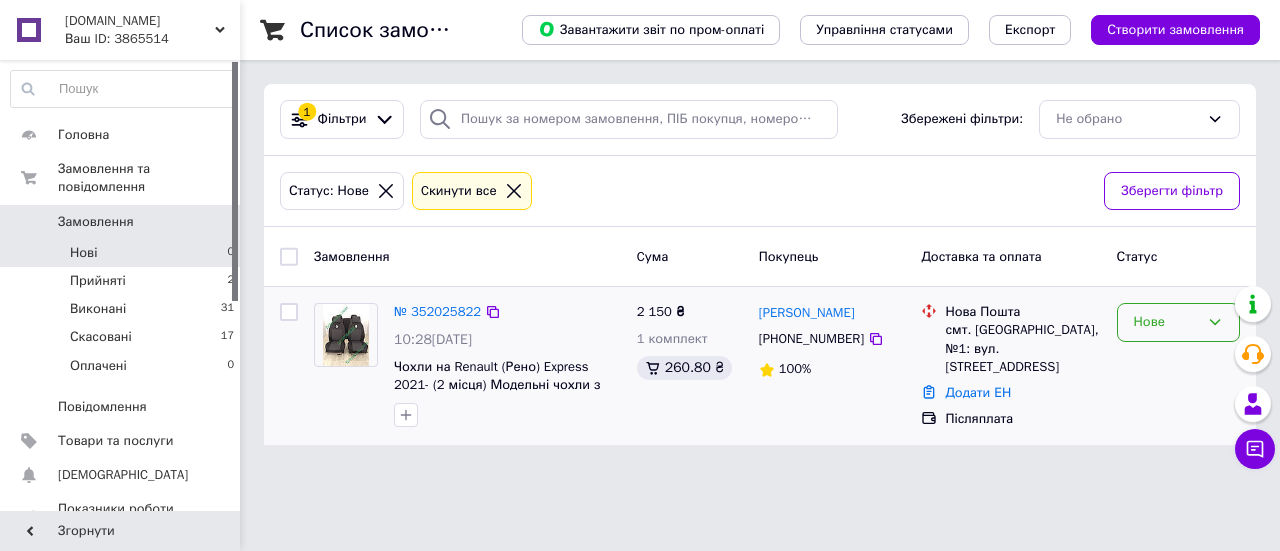 click 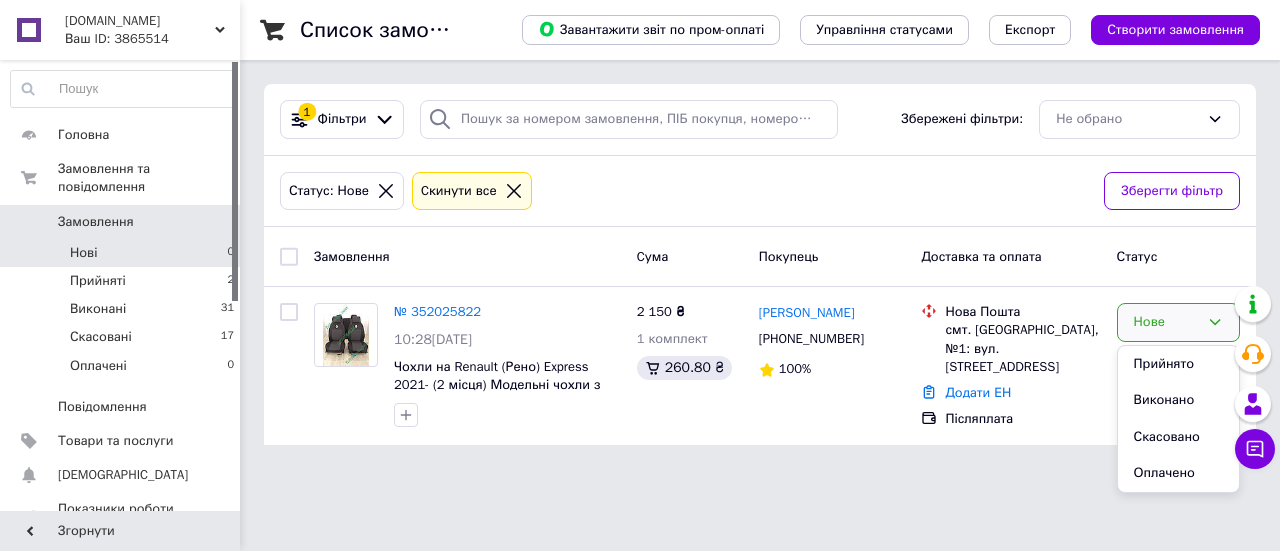 click on "[DOMAIN_NAME] Ваш ID: 3865514 Сайт [DOMAIN_NAME] Кабінет покупця Перевірити стан системи Сторінка на порталі Довідка Вийти Головна Замовлення та повідомлення Замовлення 0 Нові 0 Прийняті 2 Виконані 31 Скасовані 17 Оплачені 0 Повідомлення 0 Товари та послуги Сповіщення 0 0 Показники роботи компанії Відгуки Клієнти Каталог ProSale Аналітика Інструменти веб-майстра та SEO Управління сайтом Гаманець компанії [PERSON_NAME] Тарифи та рахунки Prom мікс 6 000 Згорнути
Список замовлень   Управління статусами Експорт 1" at bounding box center [640, 234] 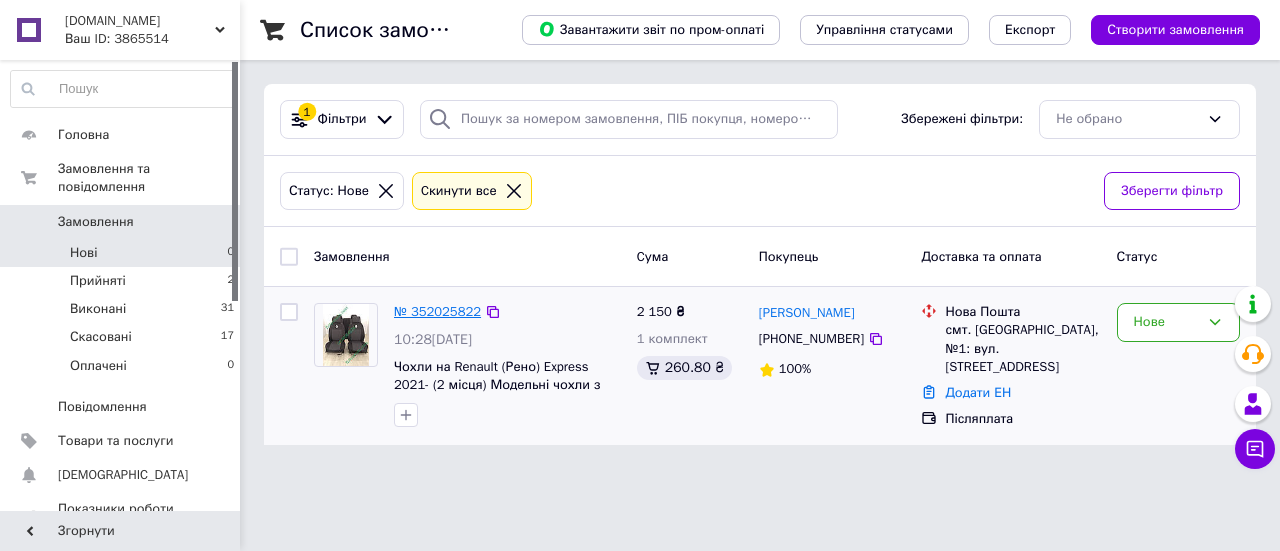 click on "№ 352025822" at bounding box center [437, 311] 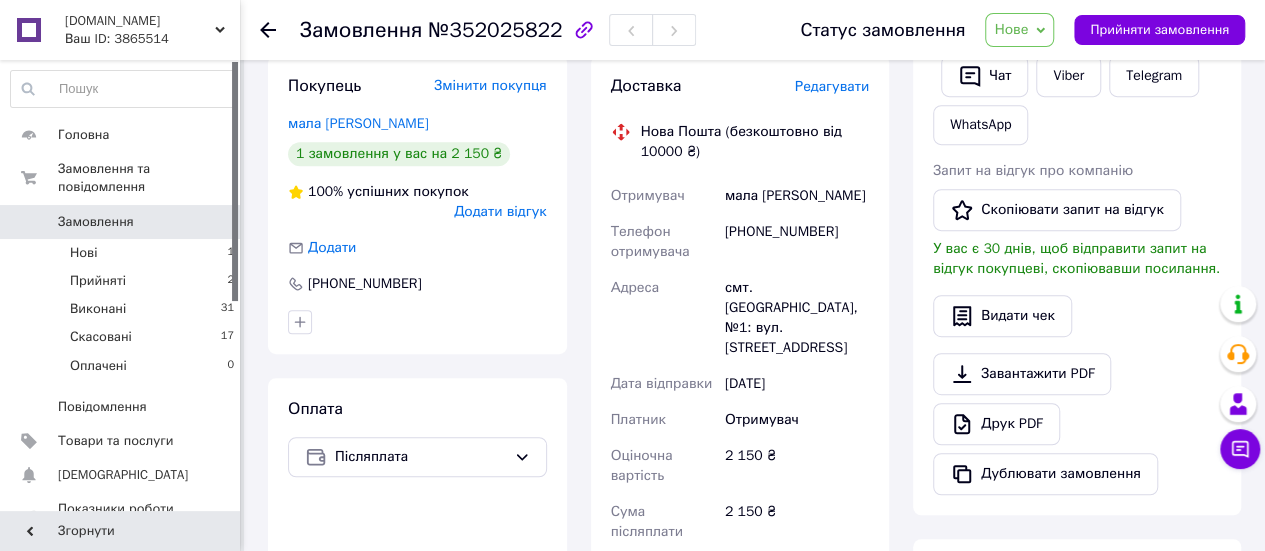 scroll, scrollTop: 400, scrollLeft: 0, axis: vertical 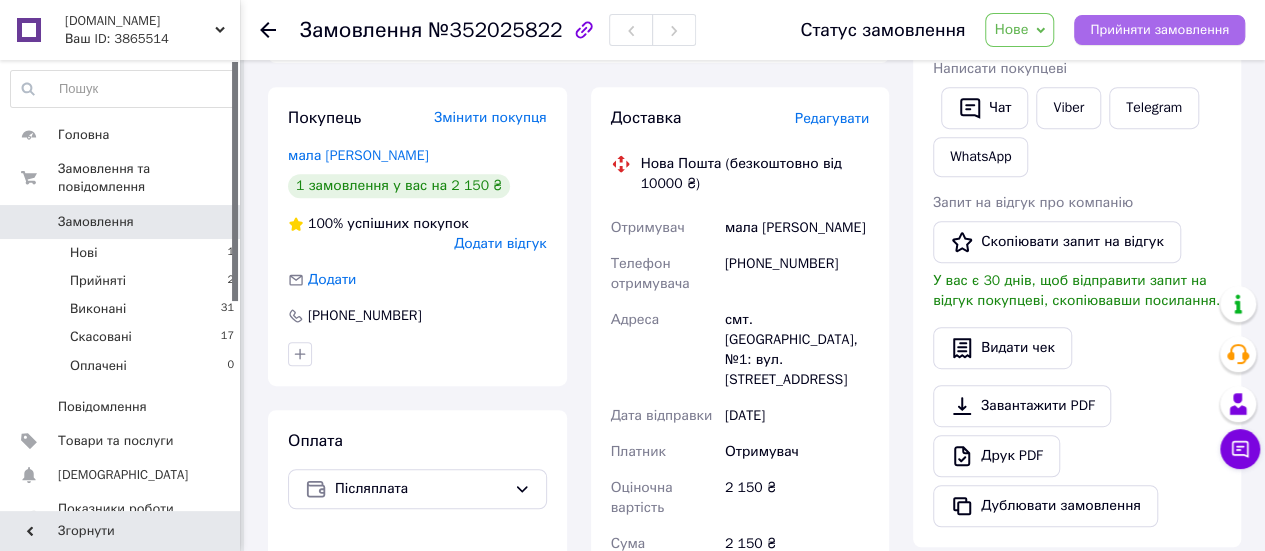 drag, startPoint x: 1154, startPoint y: 30, endPoint x: 1172, endPoint y: 30, distance: 18 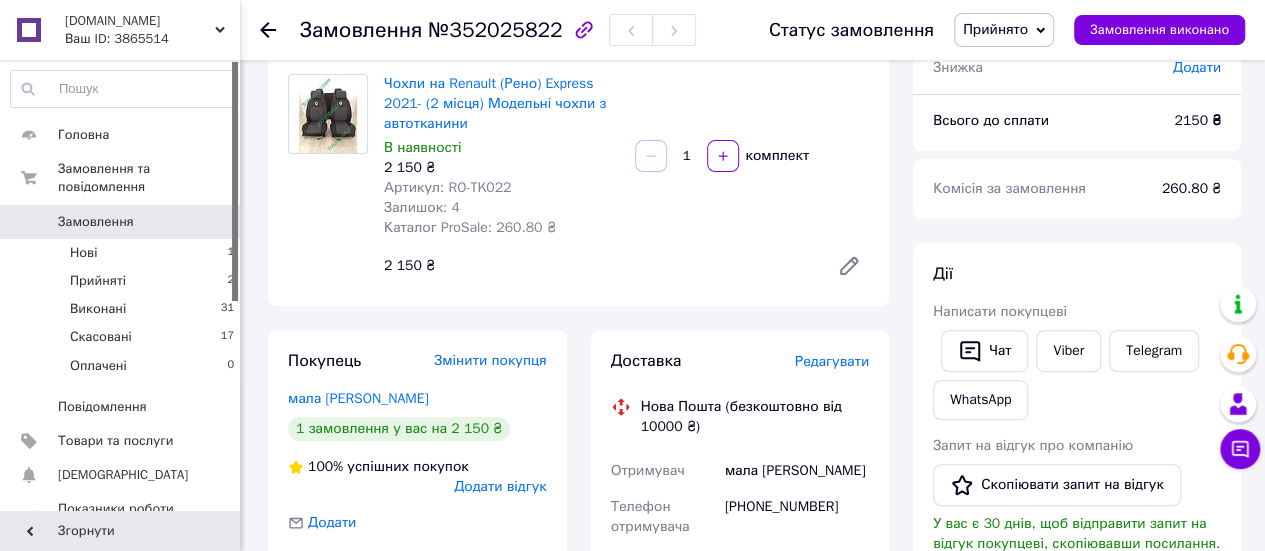 scroll, scrollTop: 0, scrollLeft: 0, axis: both 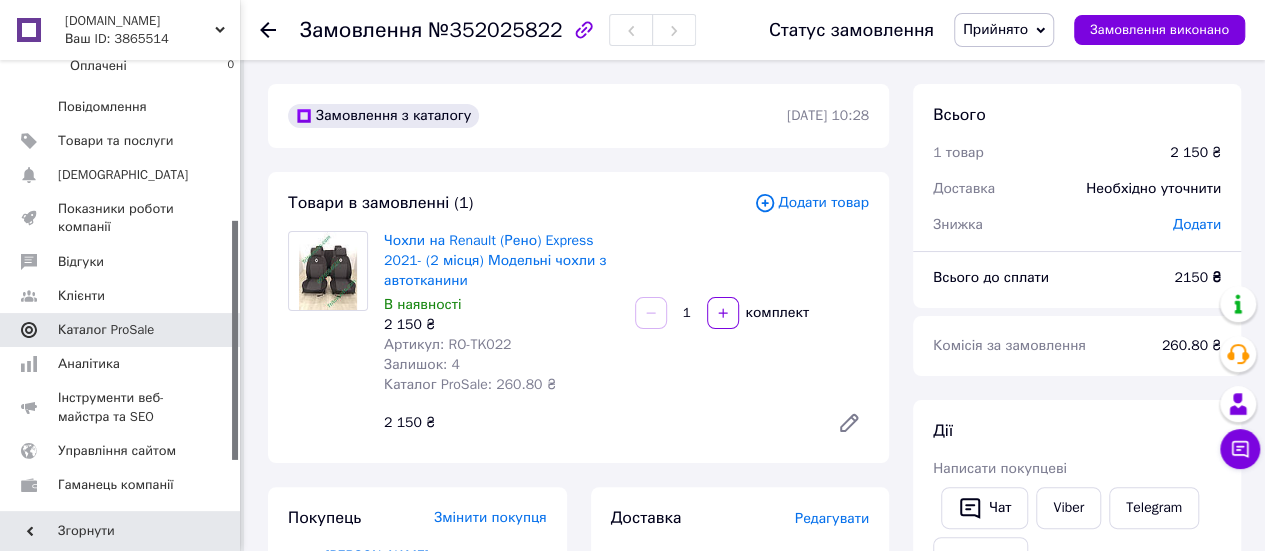click on "Каталог ProSale" at bounding box center (121, 330) 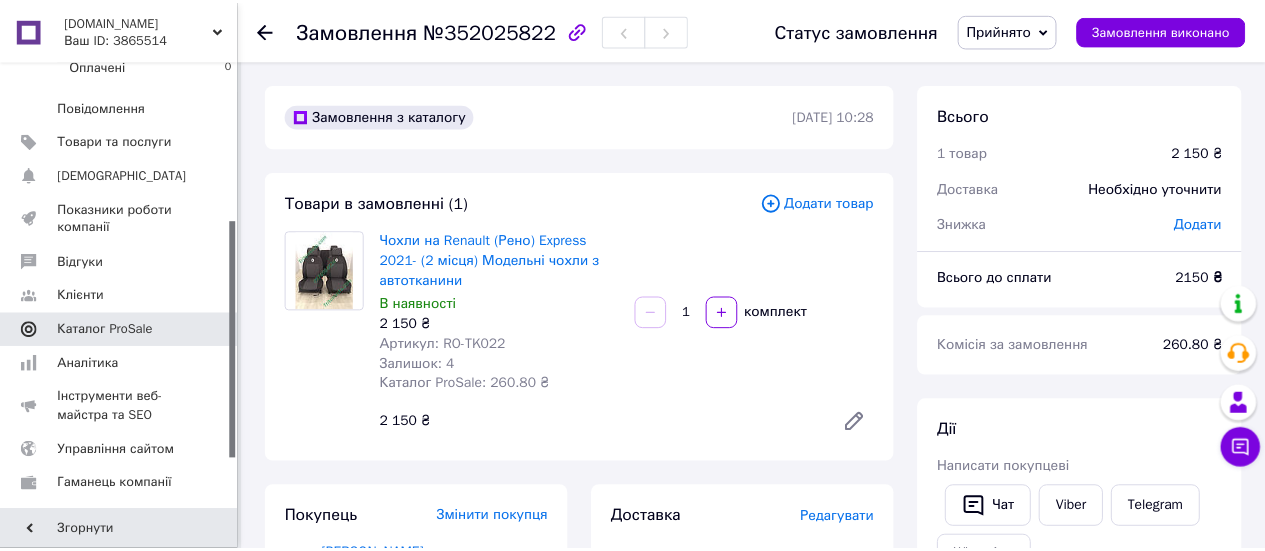 scroll, scrollTop: 278, scrollLeft: 0, axis: vertical 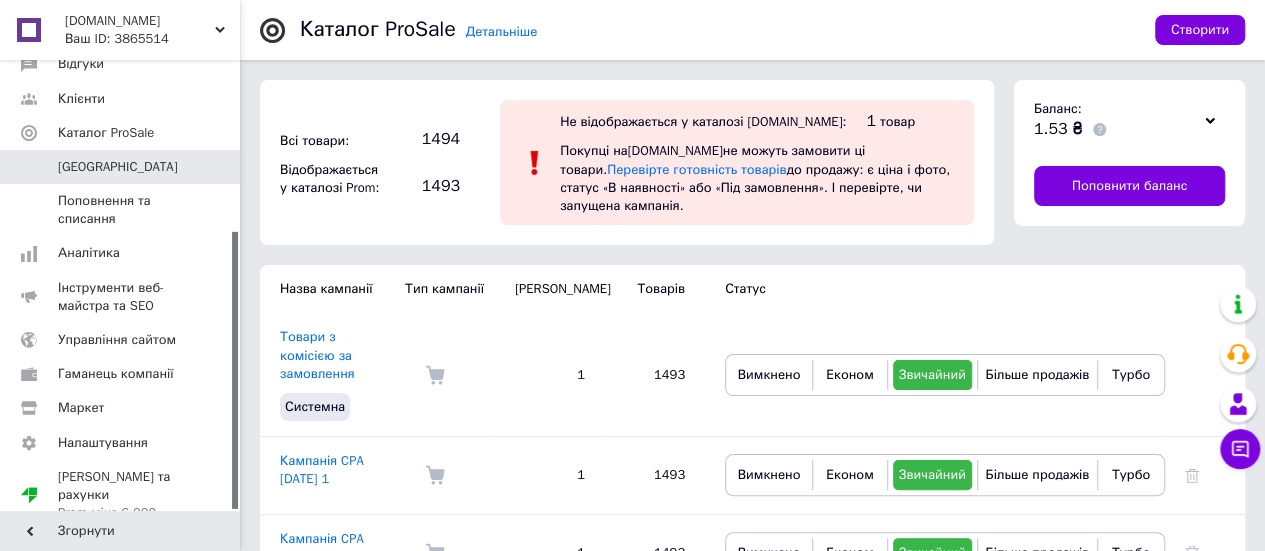 click at bounding box center [1210, 120] 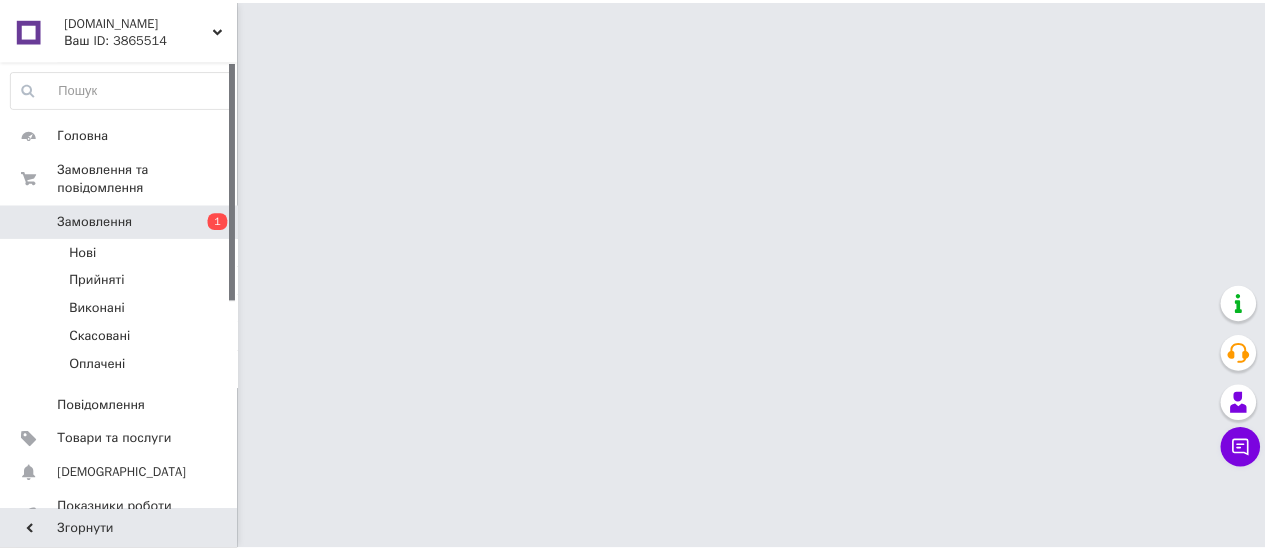 scroll, scrollTop: 0, scrollLeft: 0, axis: both 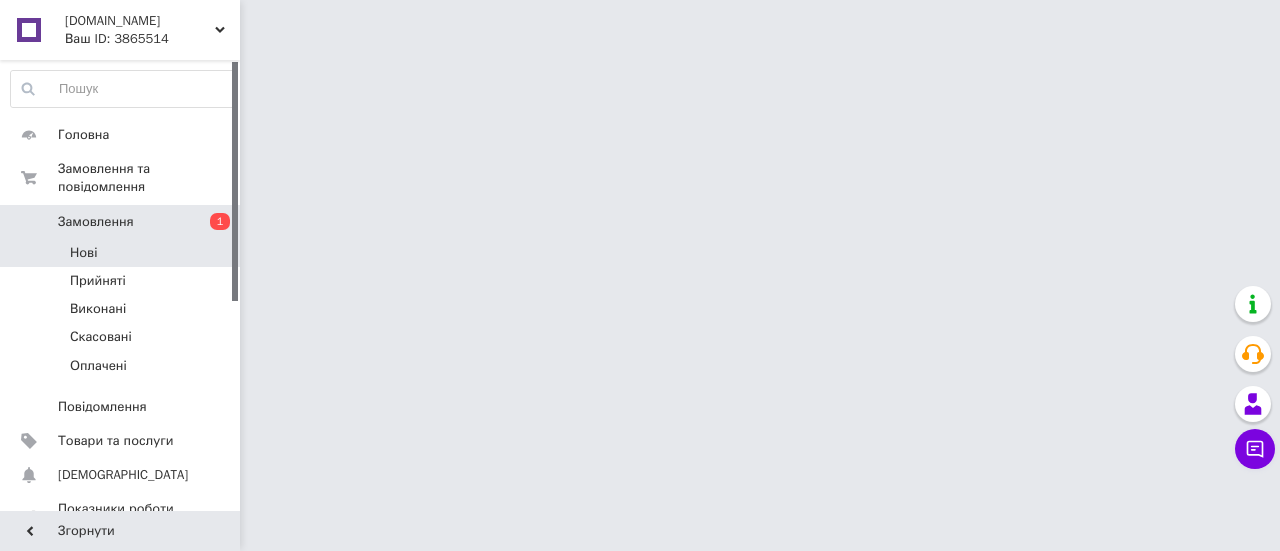 click on "Нові" at bounding box center [123, 253] 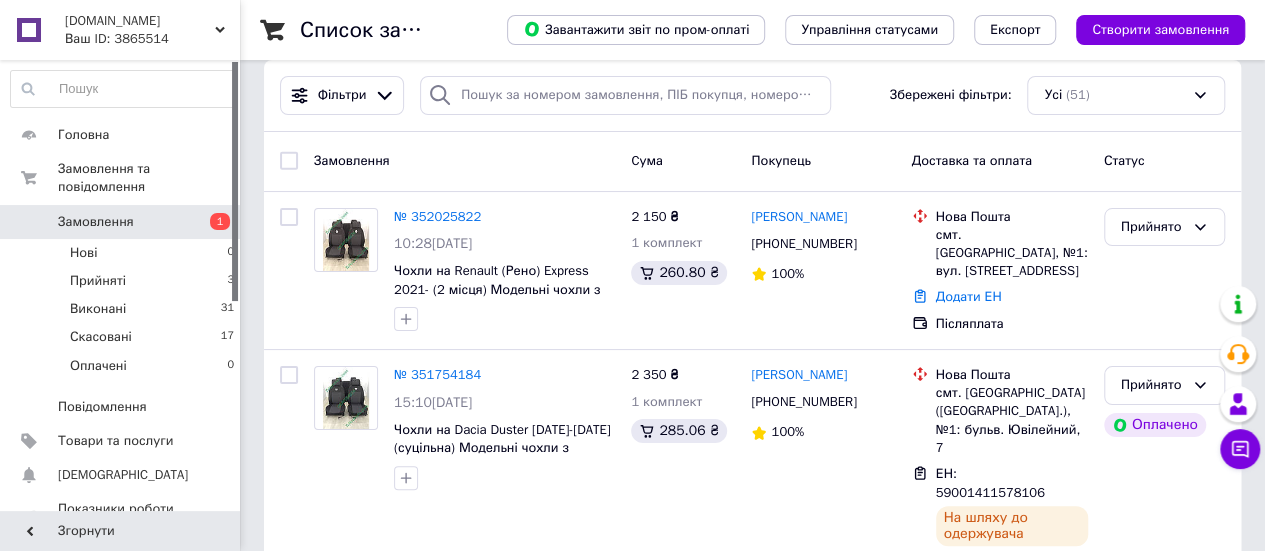 scroll, scrollTop: 0, scrollLeft: 0, axis: both 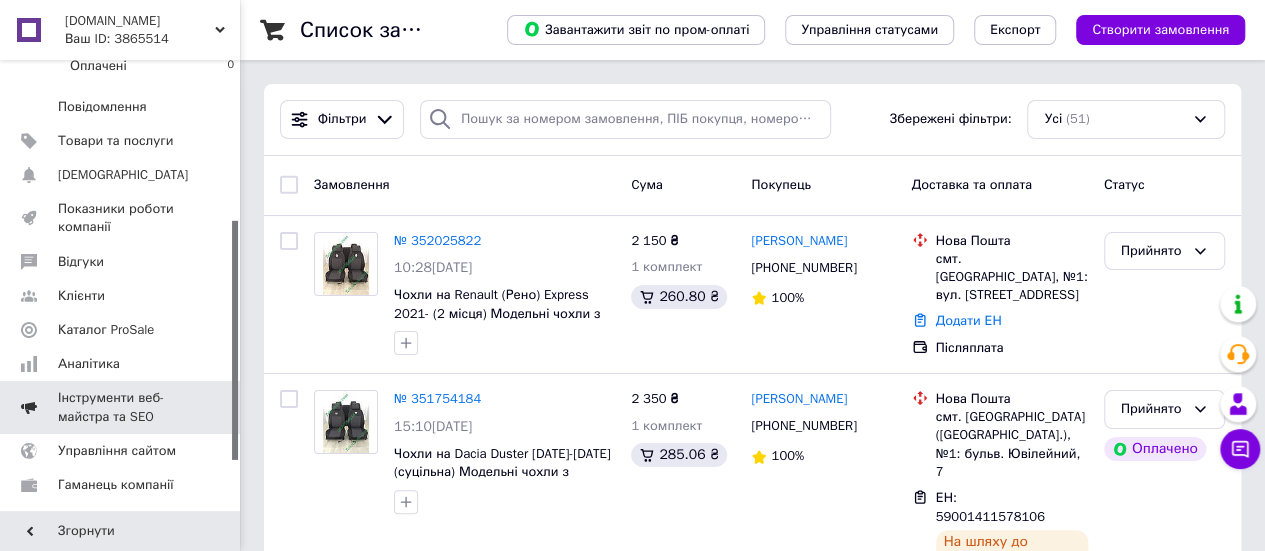 click on "Каталог ProSale" at bounding box center [106, 330] 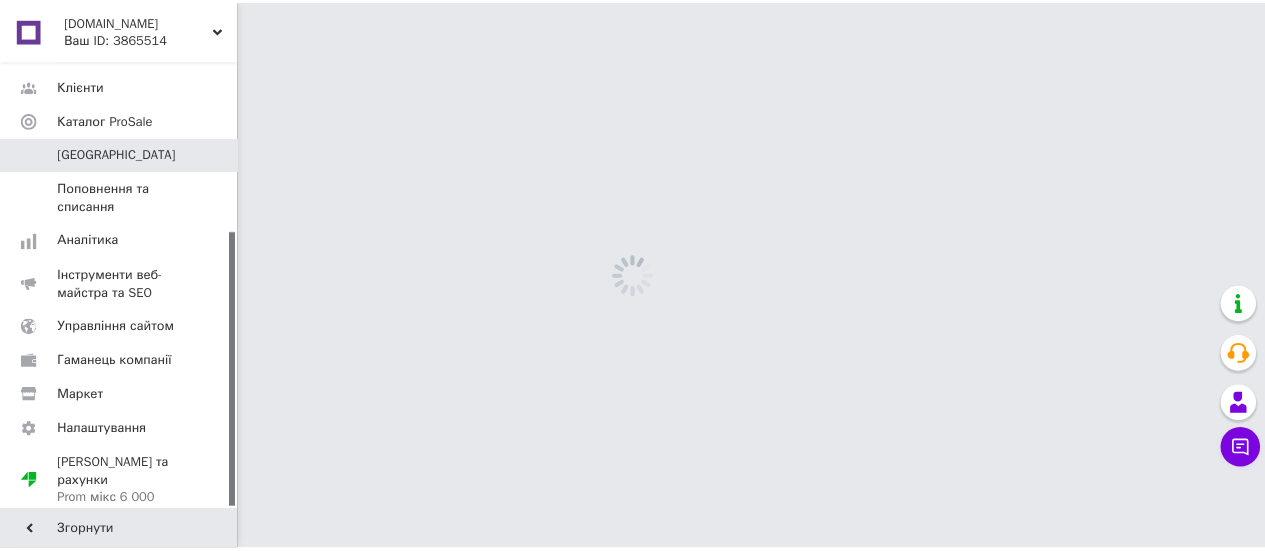 scroll, scrollTop: 278, scrollLeft: 0, axis: vertical 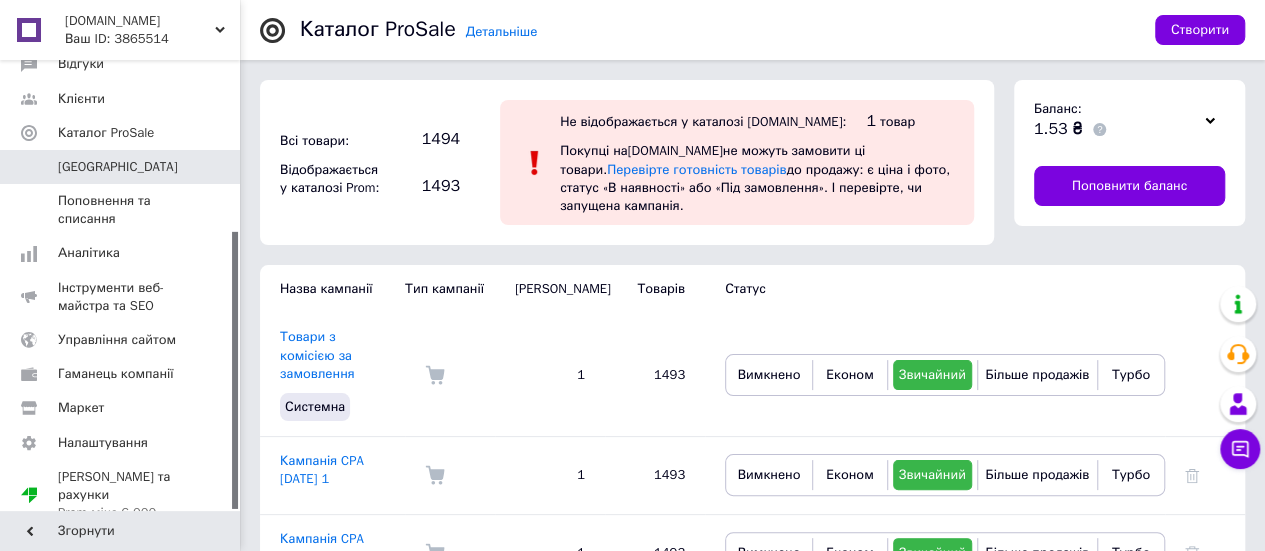 click 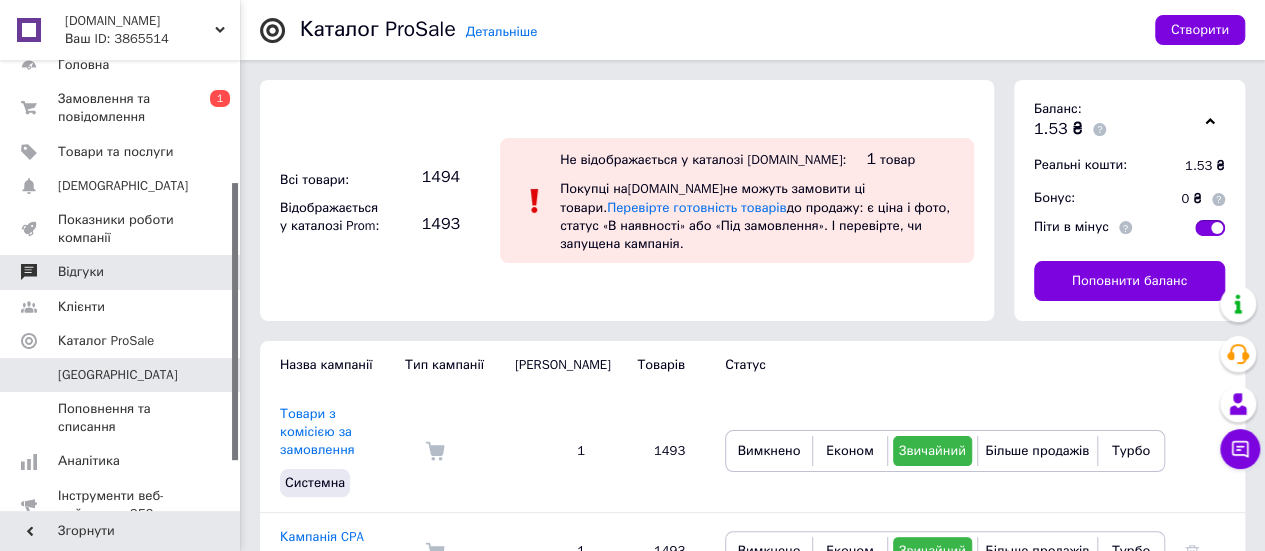 scroll, scrollTop: 0, scrollLeft: 0, axis: both 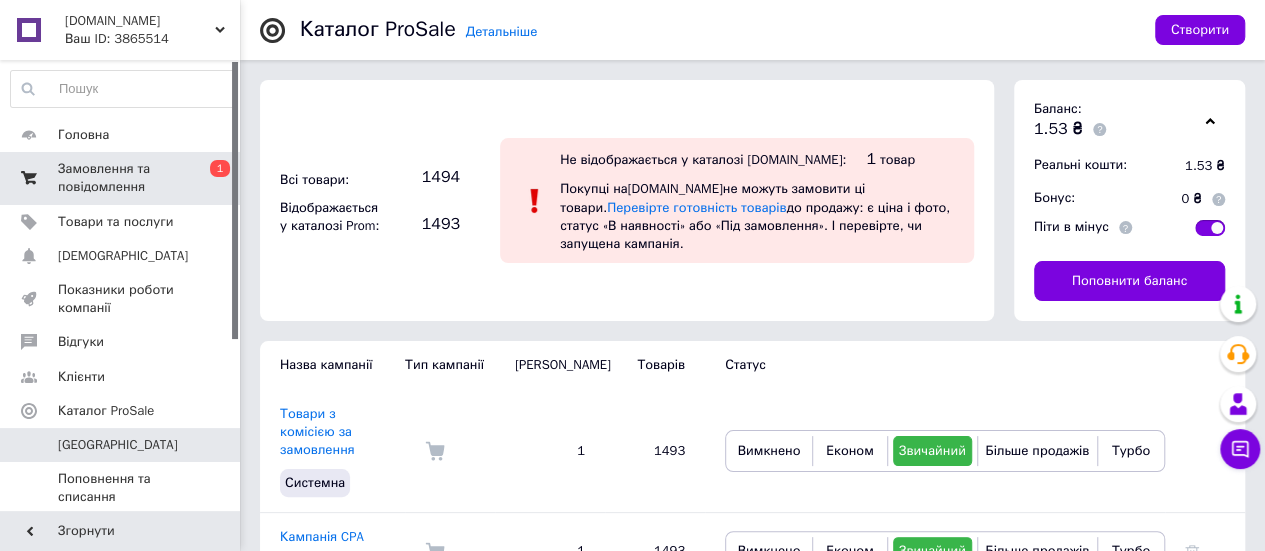 click on "Замовлення та повідомлення" at bounding box center [121, 178] 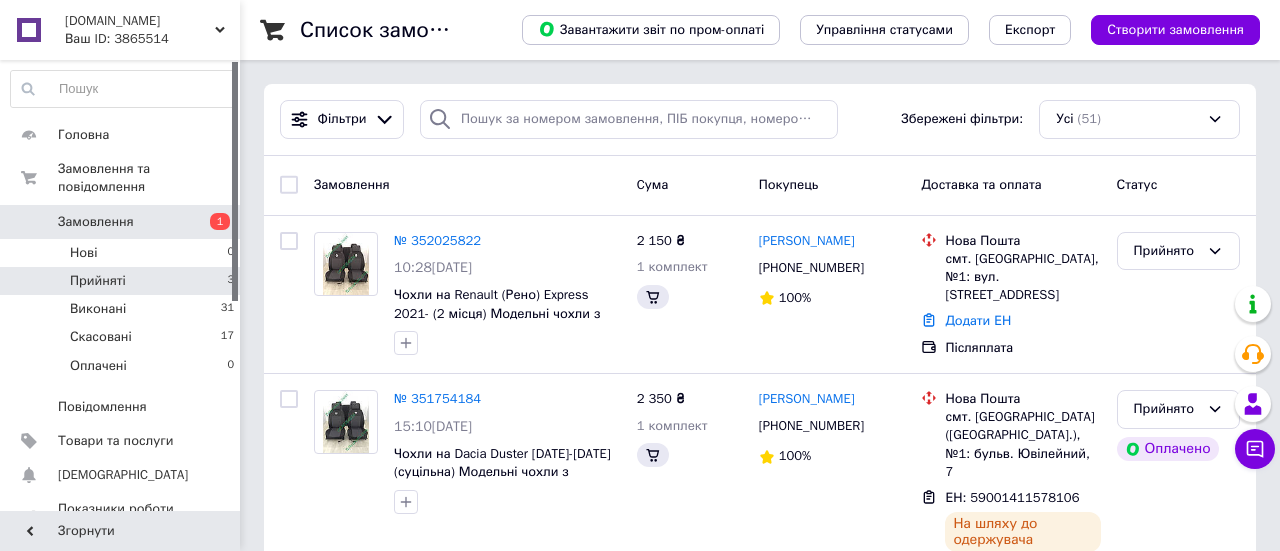click on "Прийняті 3" at bounding box center (123, 281) 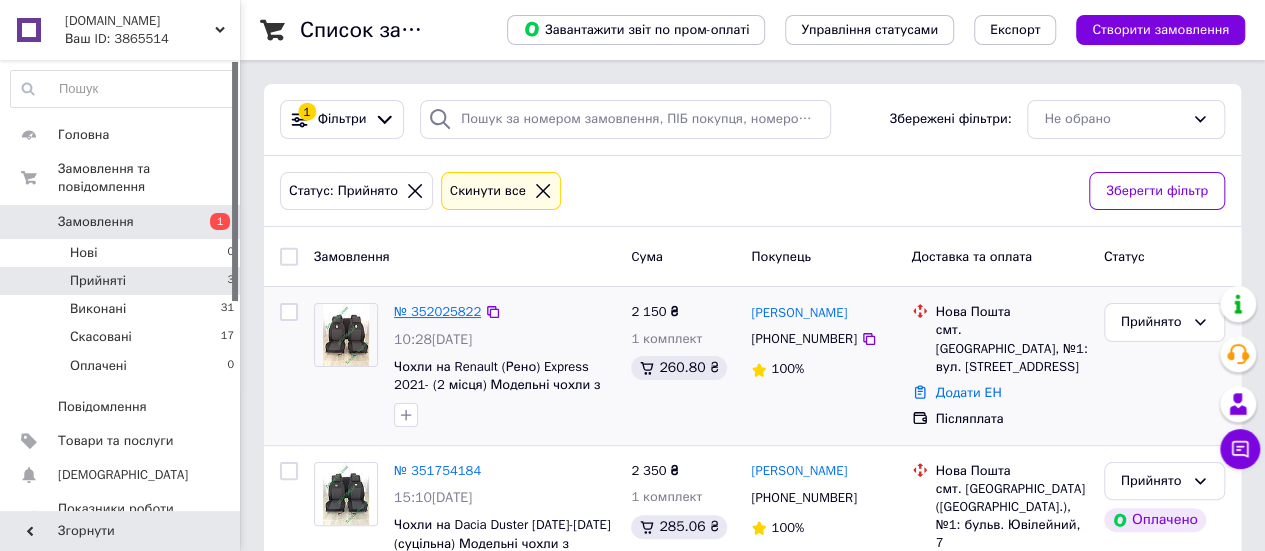 click on "№ 352025822" at bounding box center [437, 311] 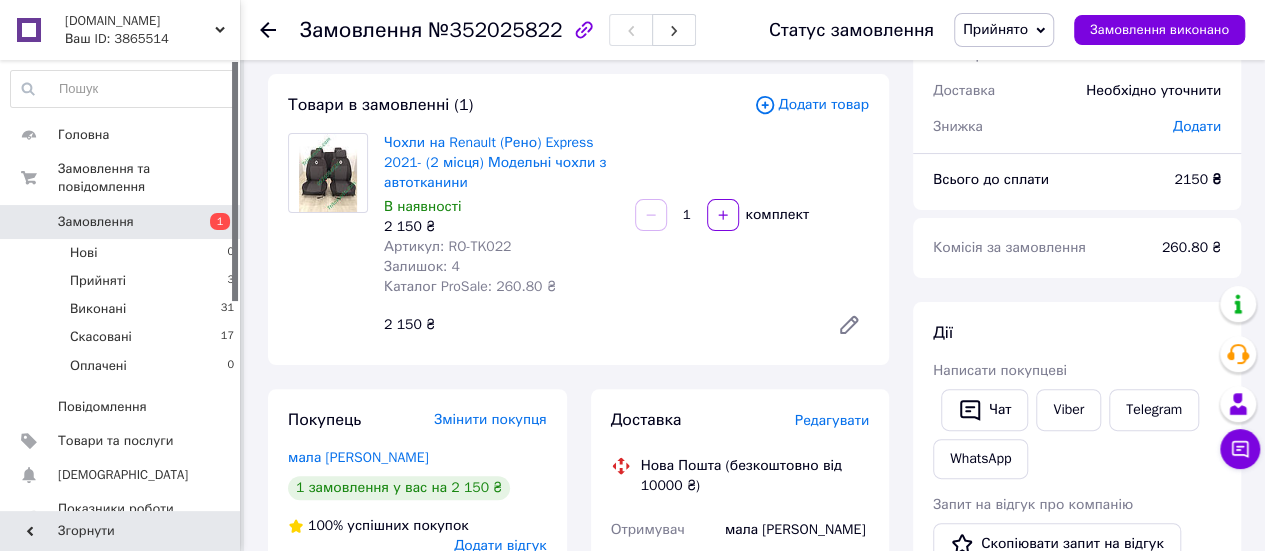 scroll, scrollTop: 100, scrollLeft: 0, axis: vertical 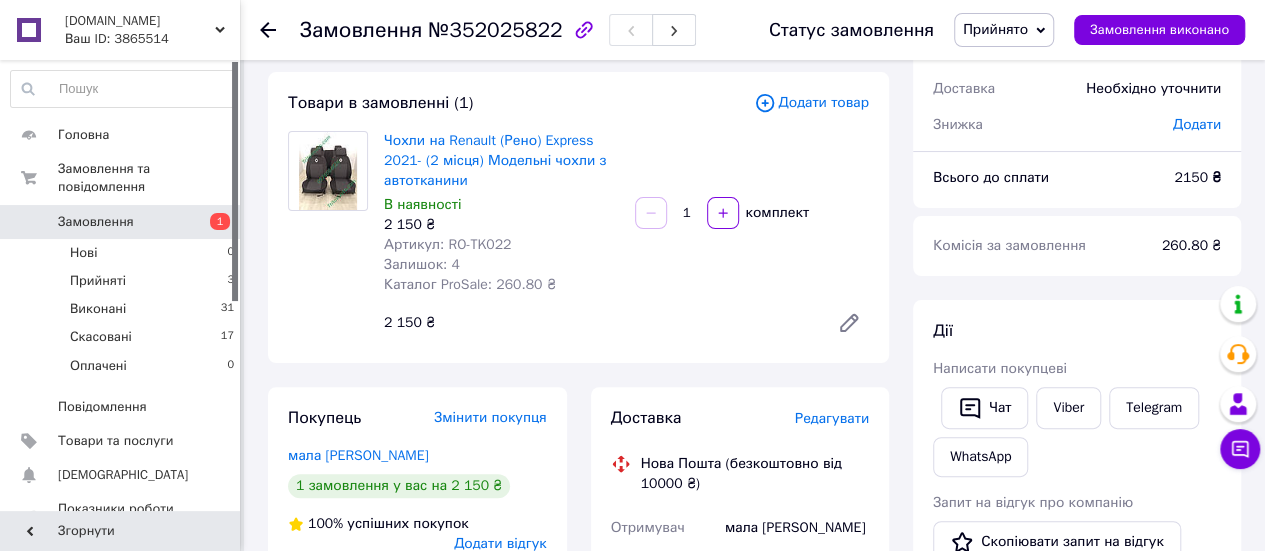 click 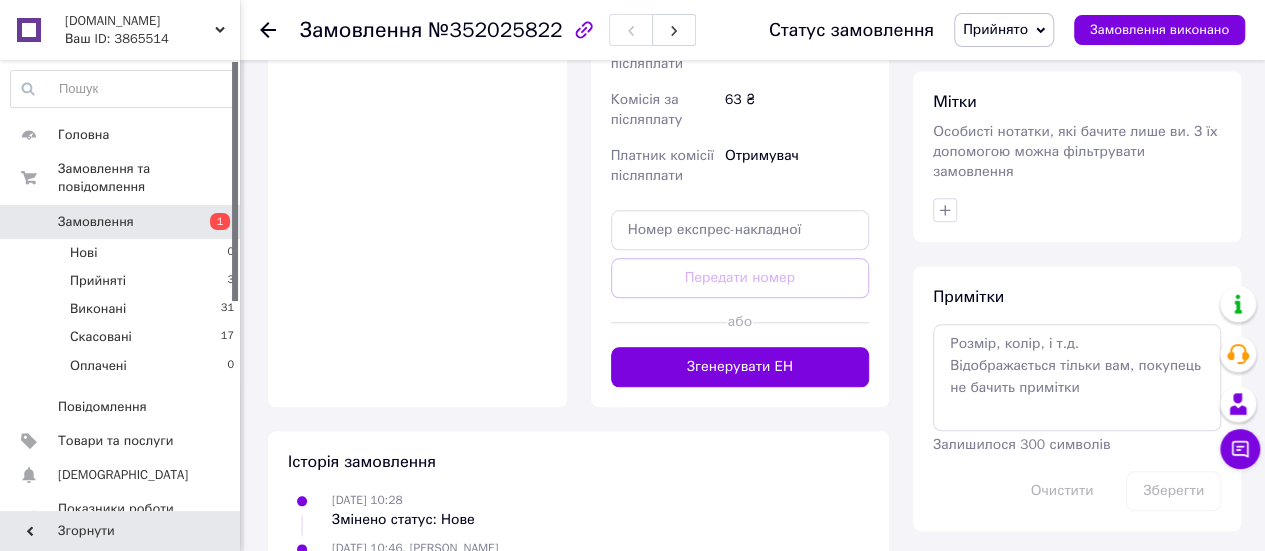scroll, scrollTop: 950, scrollLeft: 0, axis: vertical 